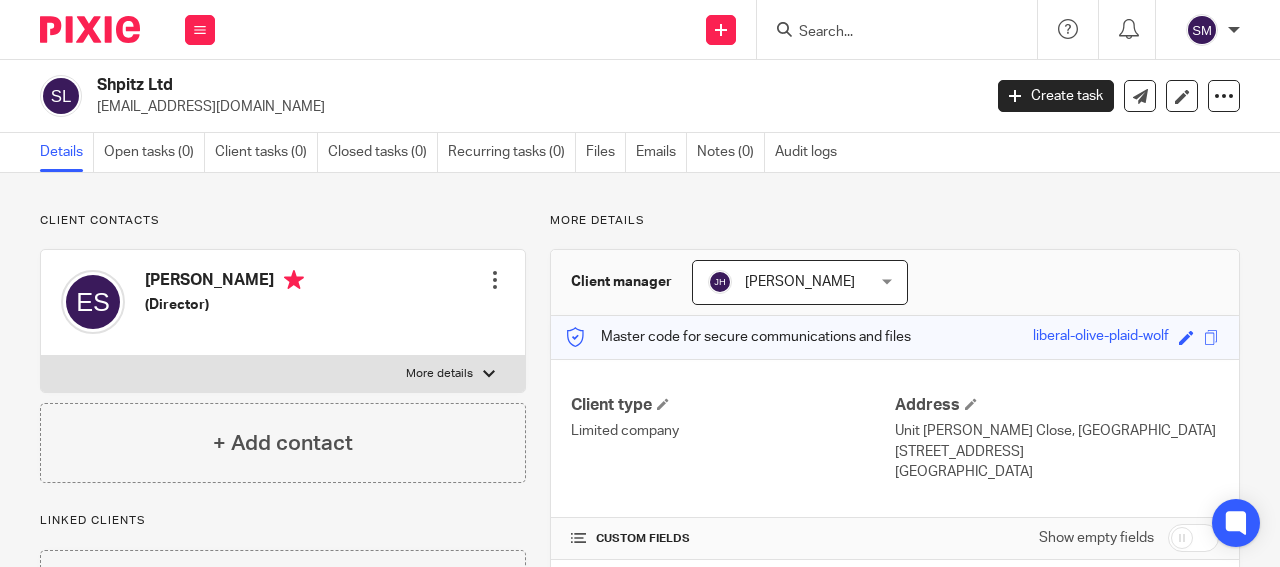 scroll, scrollTop: 0, scrollLeft: 0, axis: both 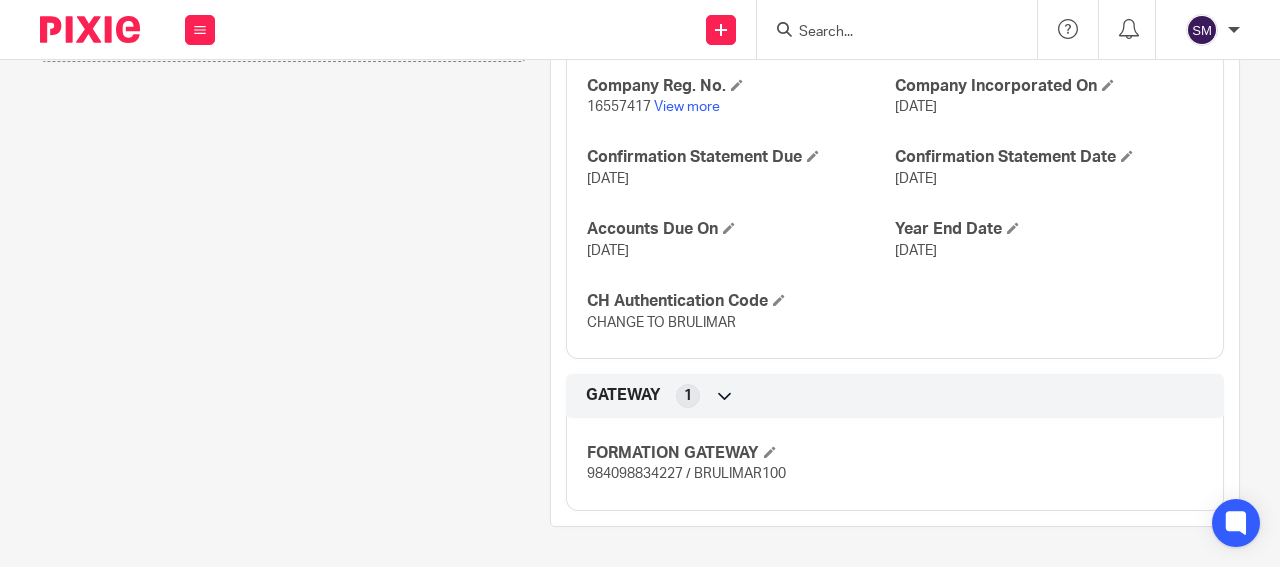 click at bounding box center [903, 29] 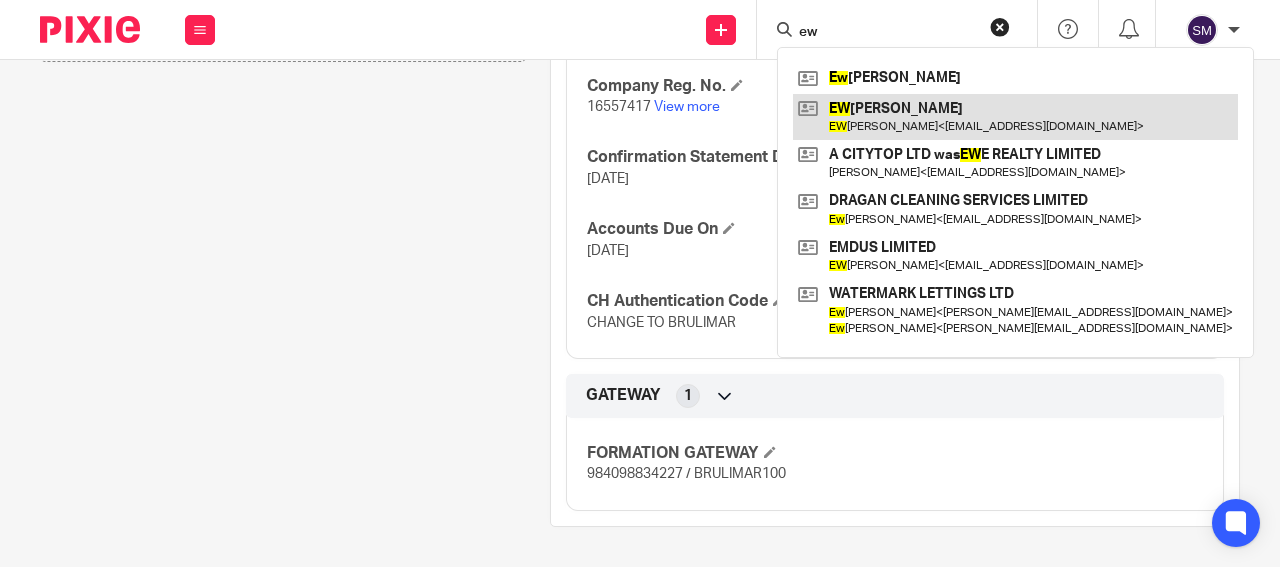type on "ew" 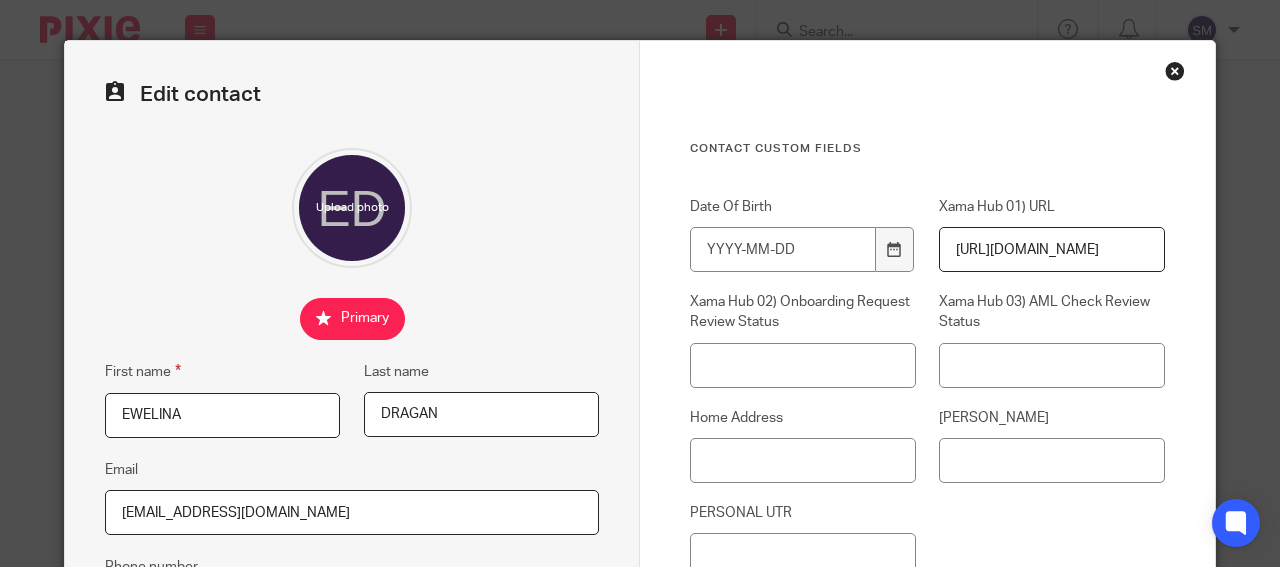 scroll, scrollTop: 0, scrollLeft: 0, axis: both 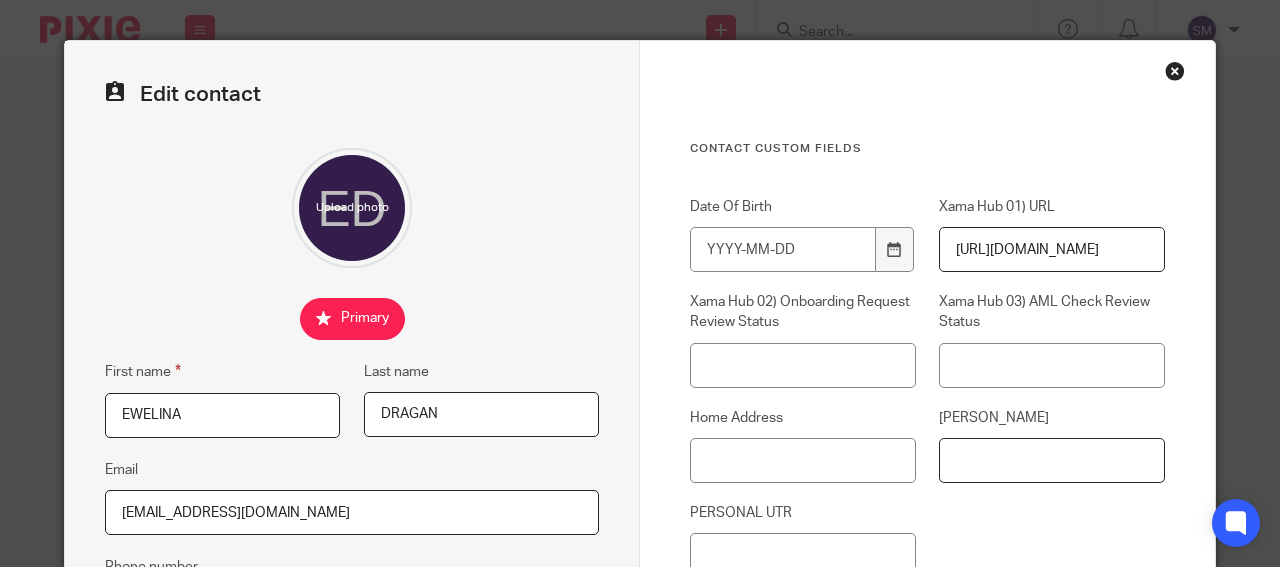 click on "NINO" at bounding box center (1052, 460) 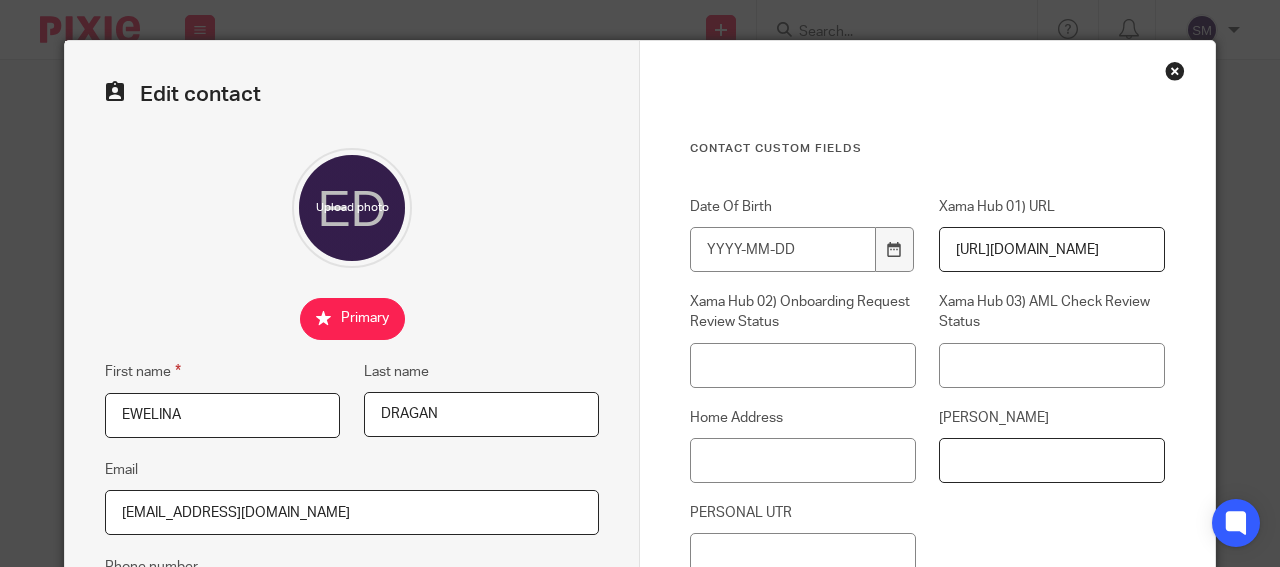 paste on "SH327442C" 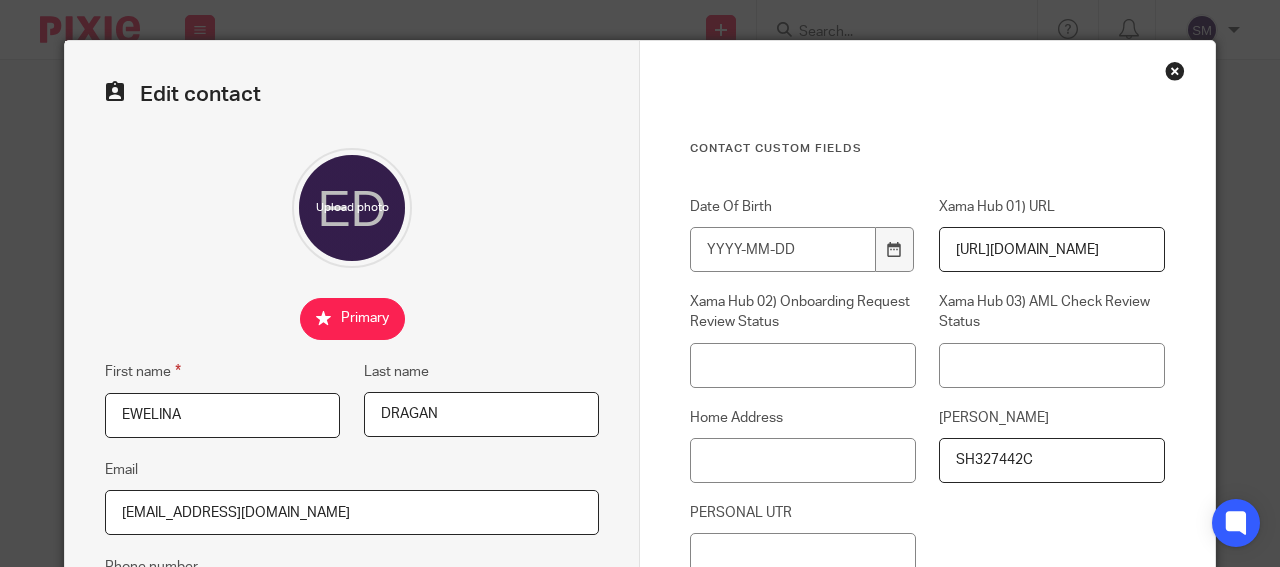 drag, startPoint x: 972, startPoint y: 455, endPoint x: 903, endPoint y: 452, distance: 69.065186 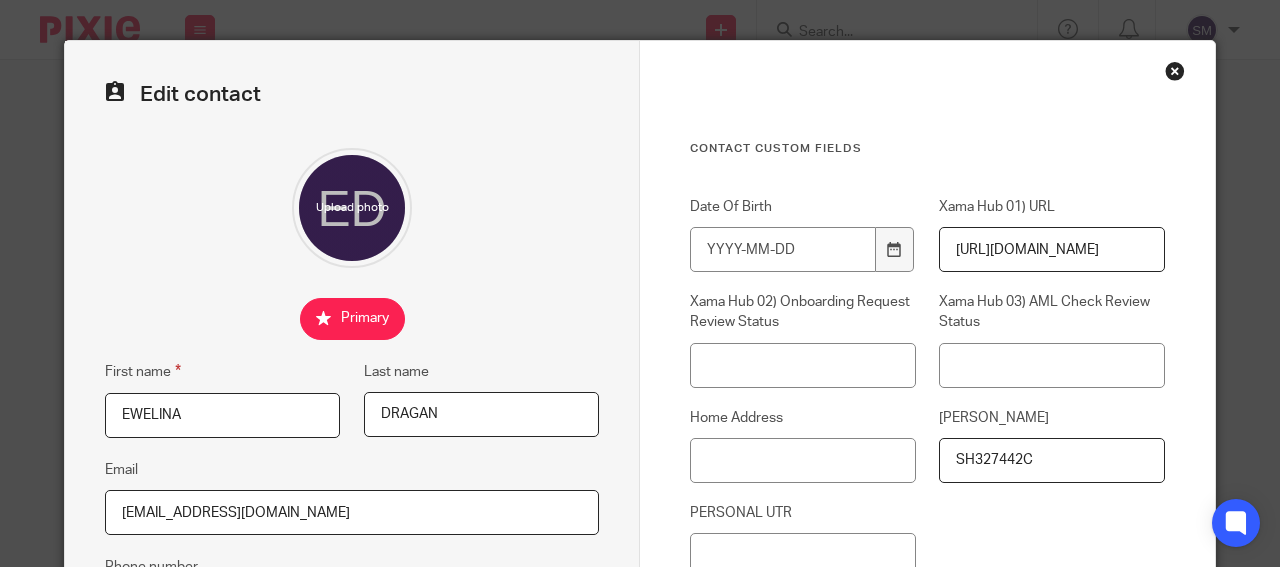 type on "SH327442C" 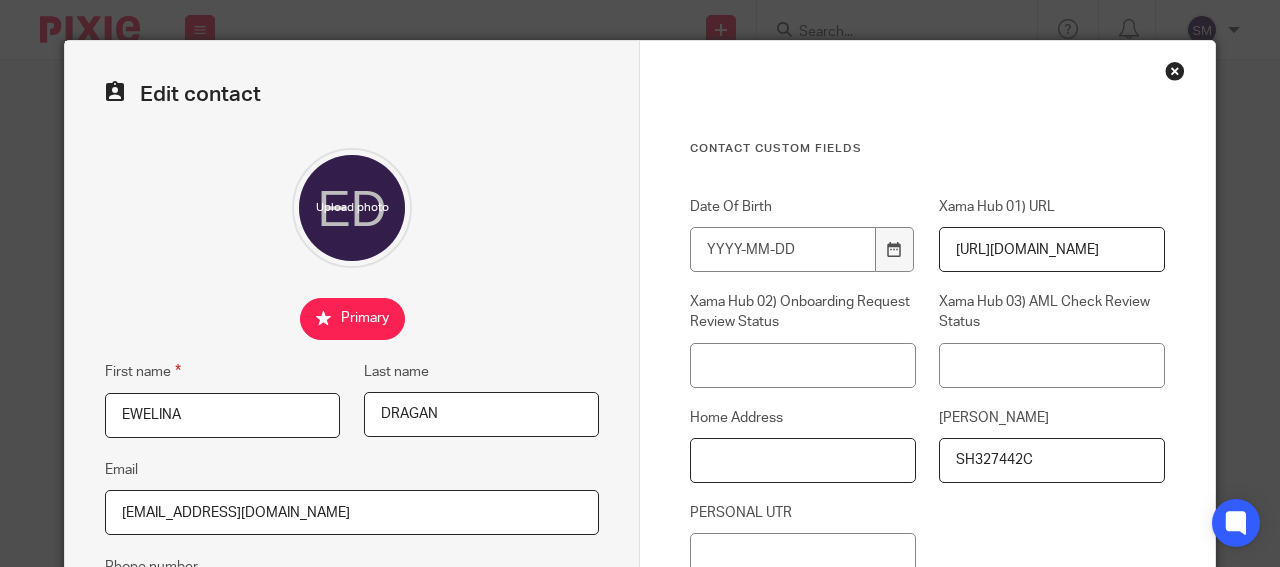 click on "Home Address" at bounding box center [803, 460] 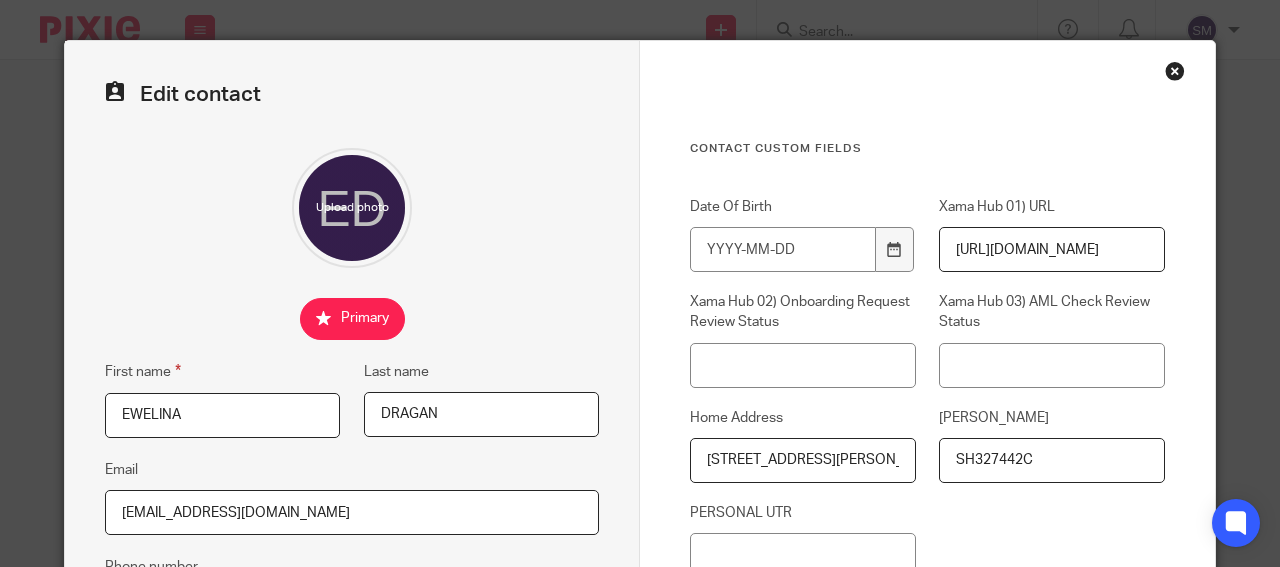 scroll, scrollTop: 0, scrollLeft: 257, axis: horizontal 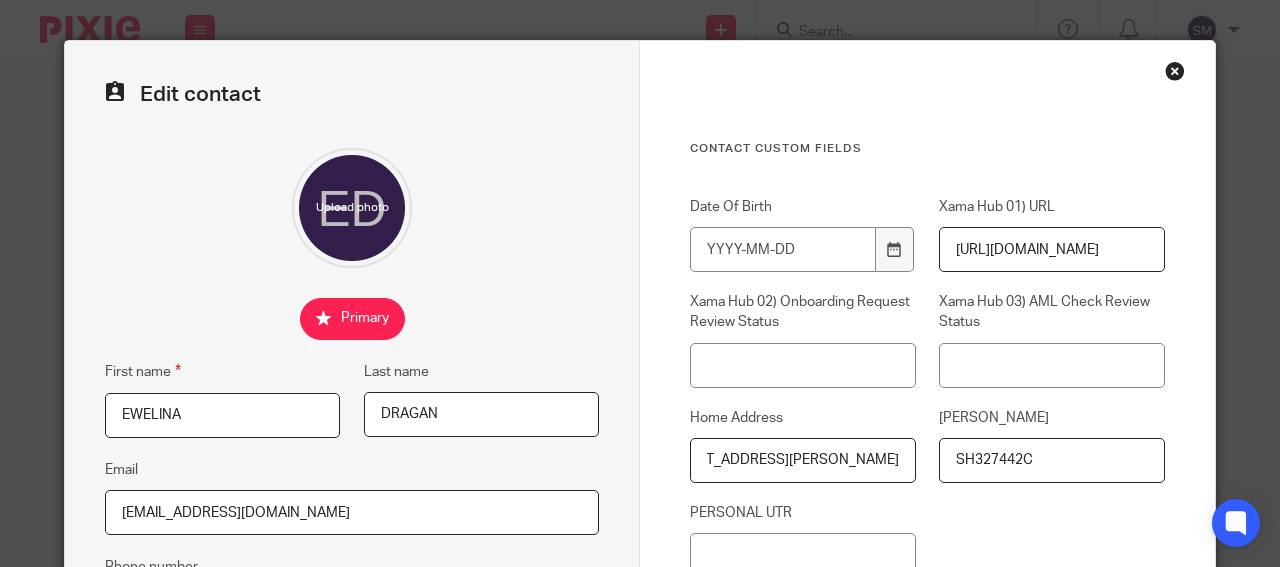 type on "18 BONNY BROW STREET , MIDDLETON , MANCHESTER , M24 4RJ" 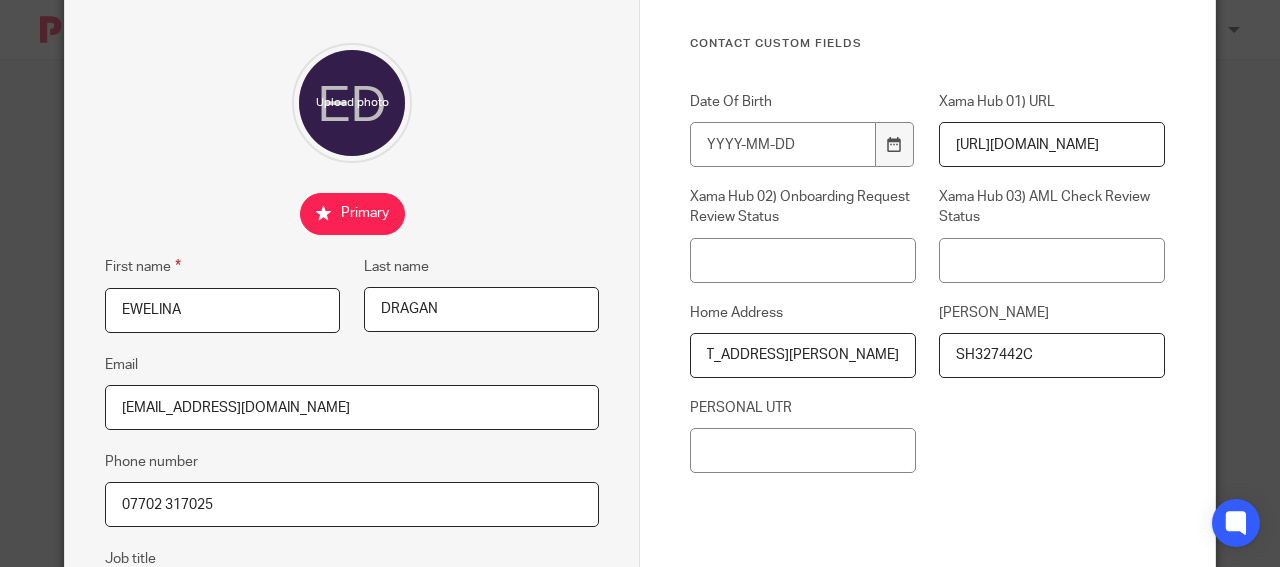 scroll, scrollTop: 192, scrollLeft: 0, axis: vertical 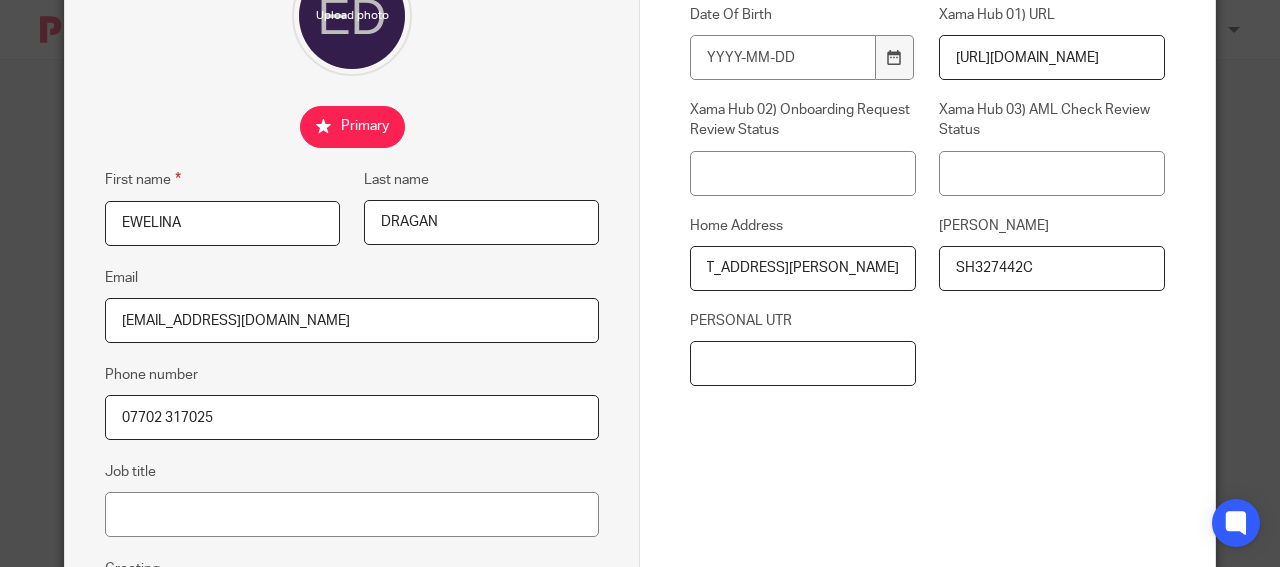 click on "PERSONAL UTR" at bounding box center (803, 363) 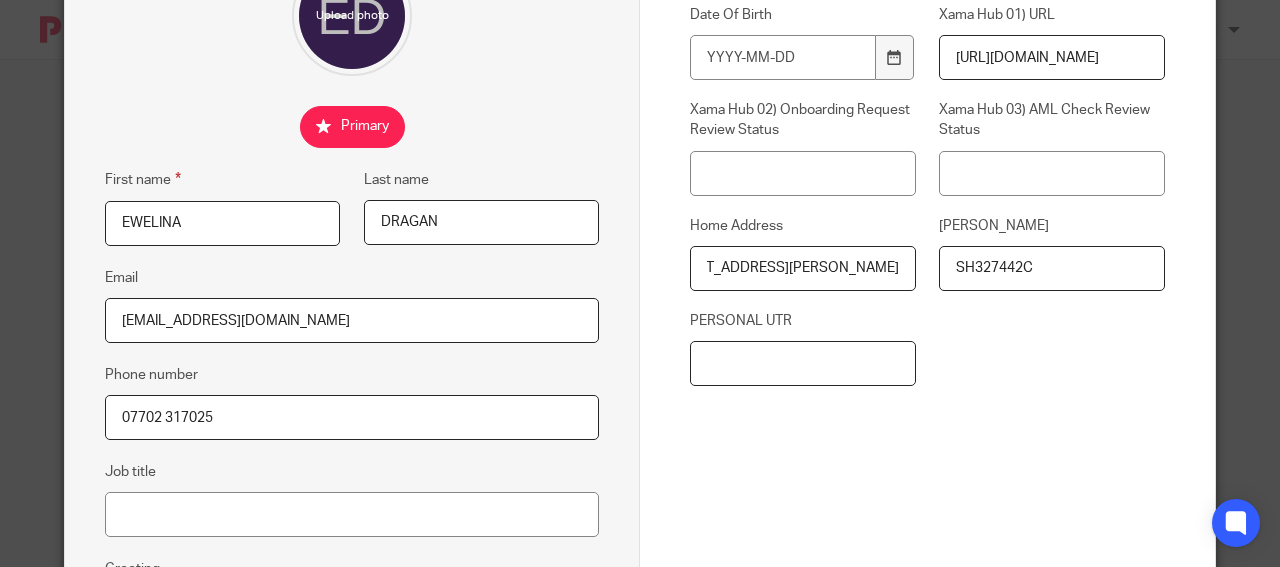 paste on "1825246883" 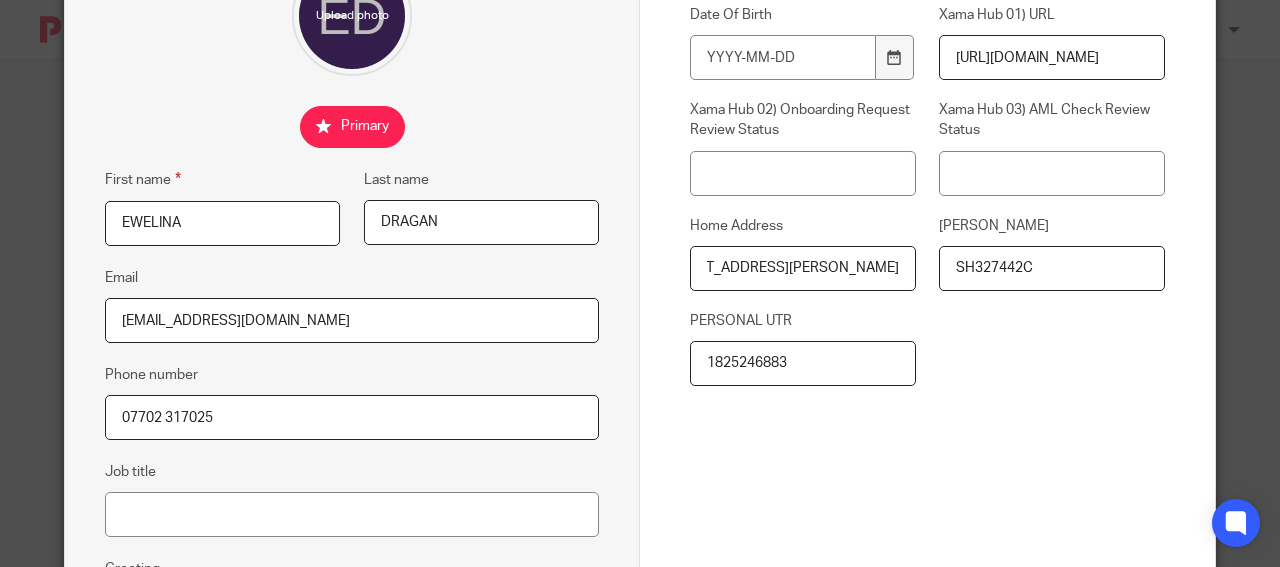drag, startPoint x: 725, startPoint y: 362, endPoint x: 623, endPoint y: 350, distance: 102.70345 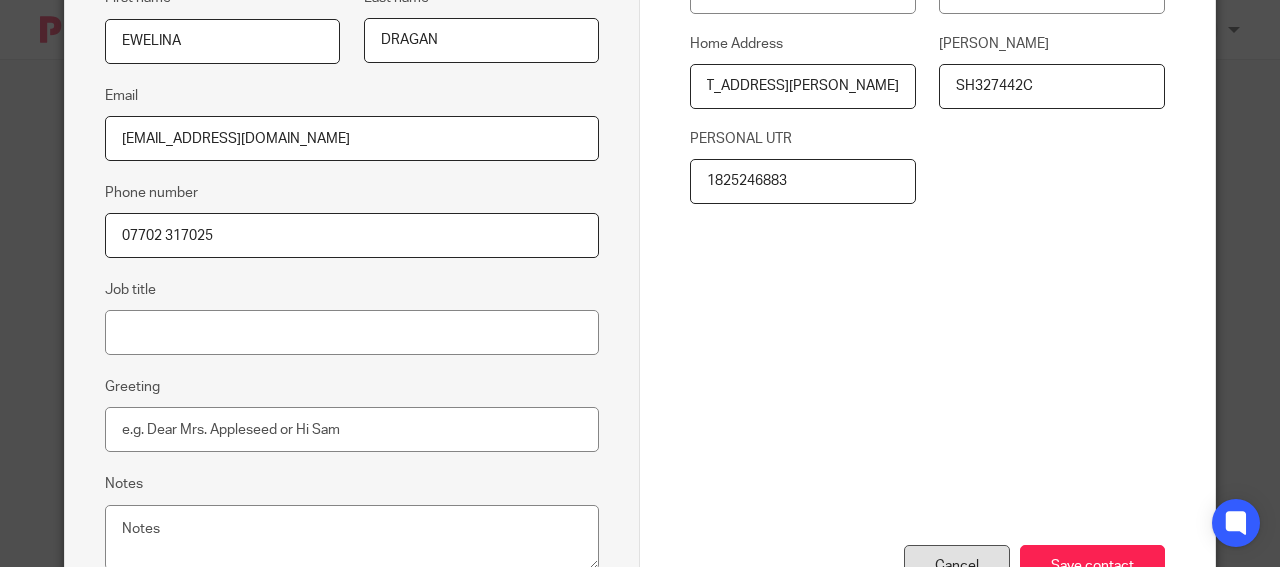 scroll, scrollTop: 502, scrollLeft: 0, axis: vertical 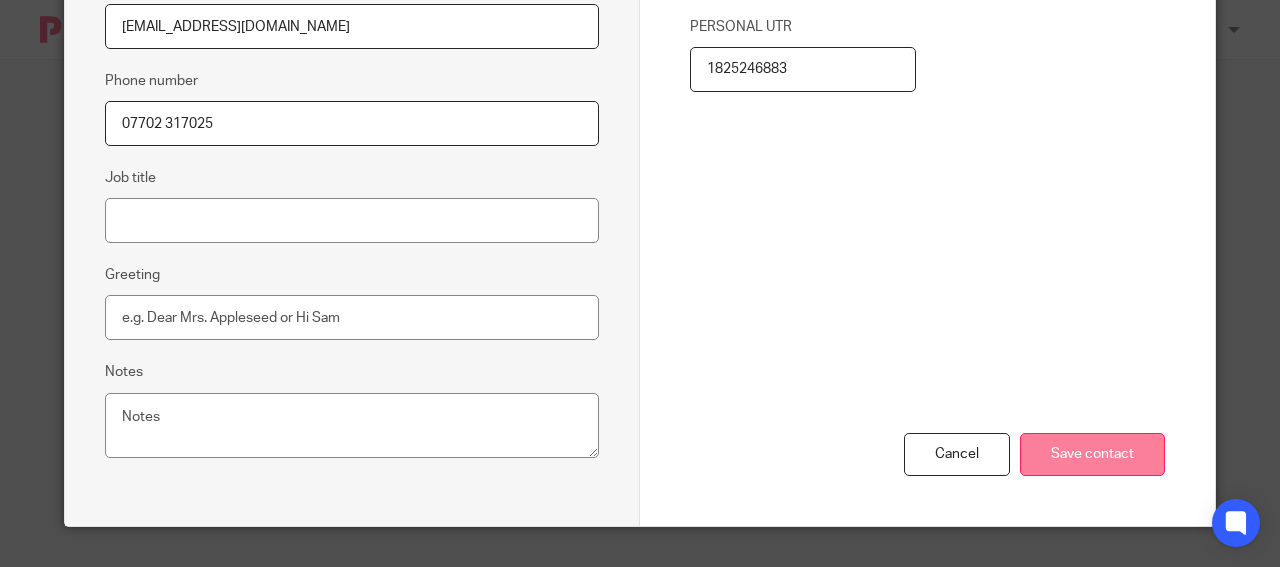 type on "1825246883" 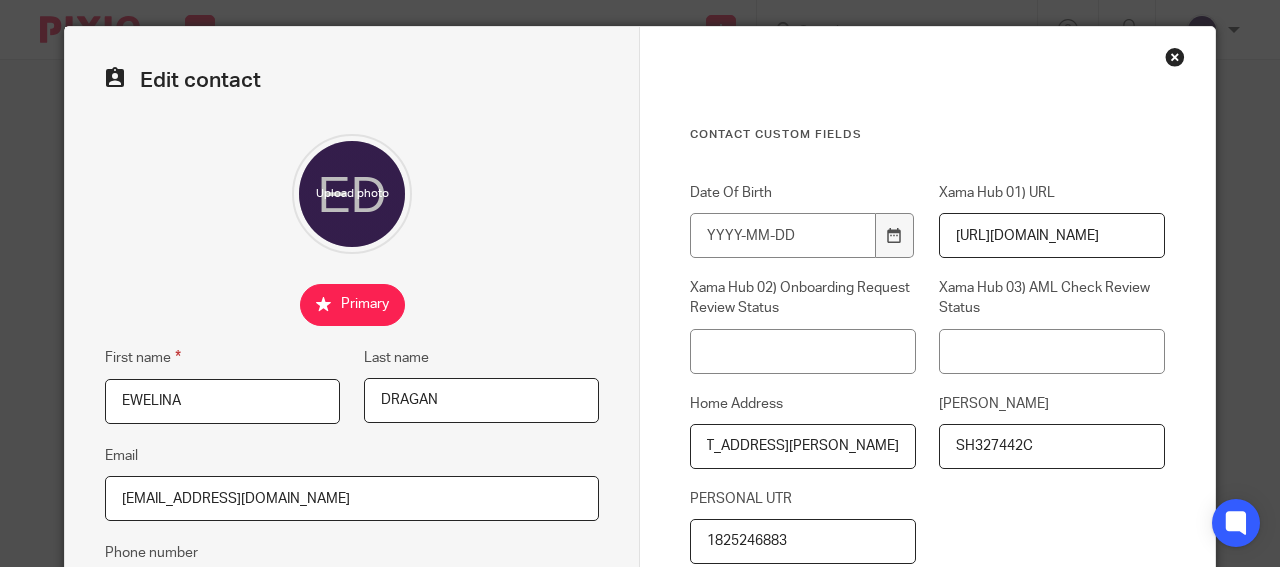 scroll, scrollTop: 0, scrollLeft: 0, axis: both 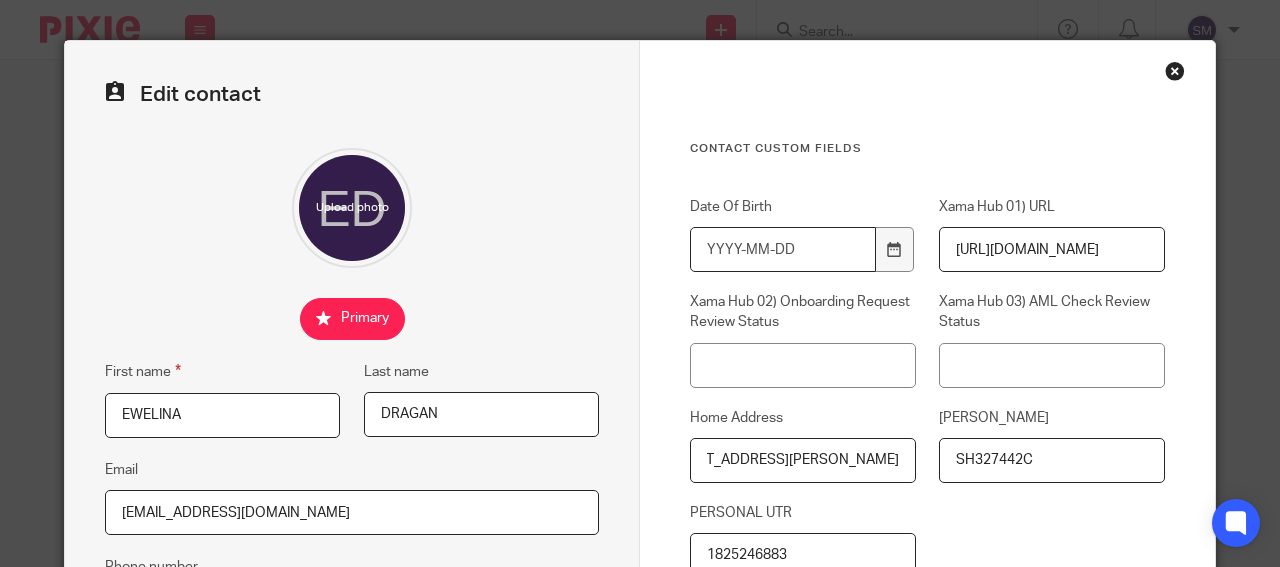 click on "Date Of Birth" at bounding box center [783, 249] 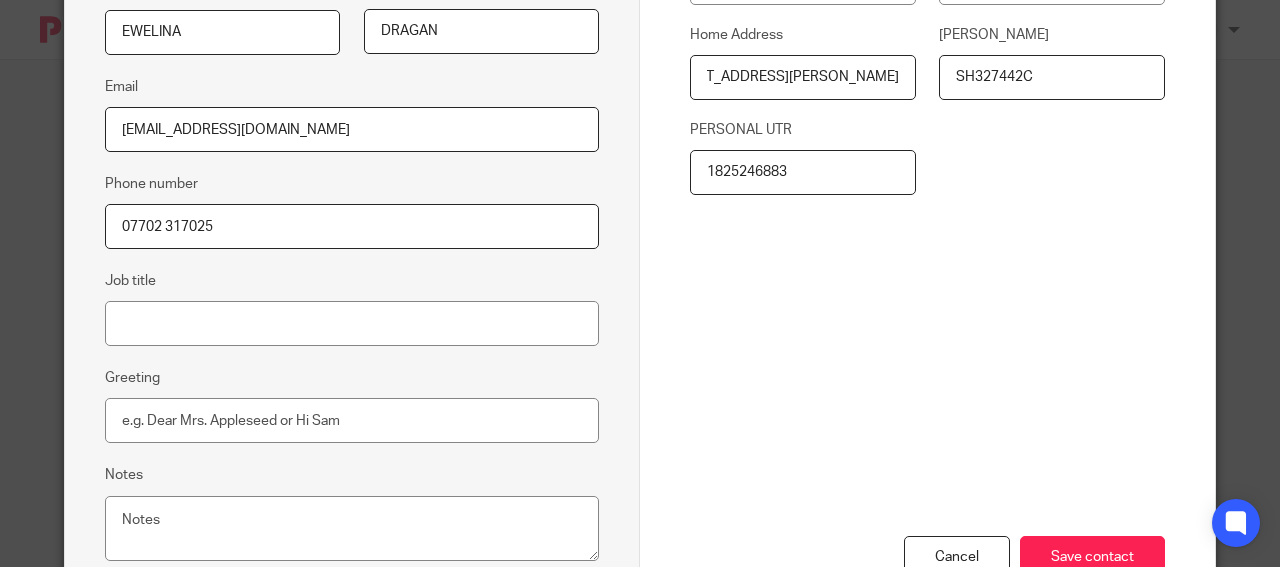 scroll, scrollTop: 480, scrollLeft: 0, axis: vertical 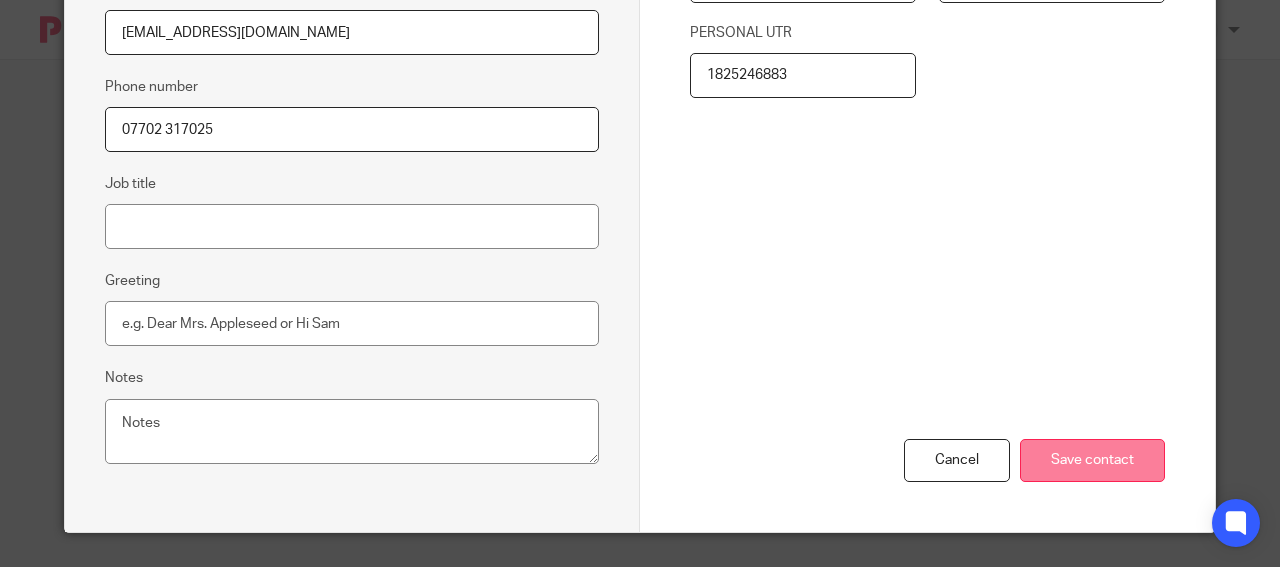 type on "1985-11-30" 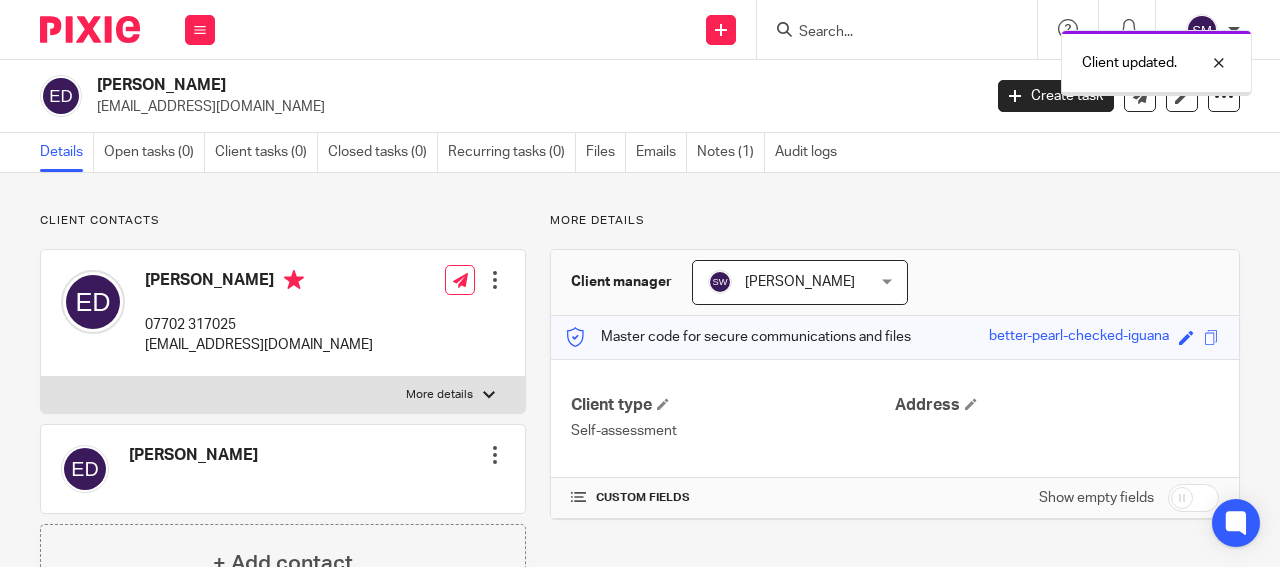 scroll, scrollTop: 0, scrollLeft: 0, axis: both 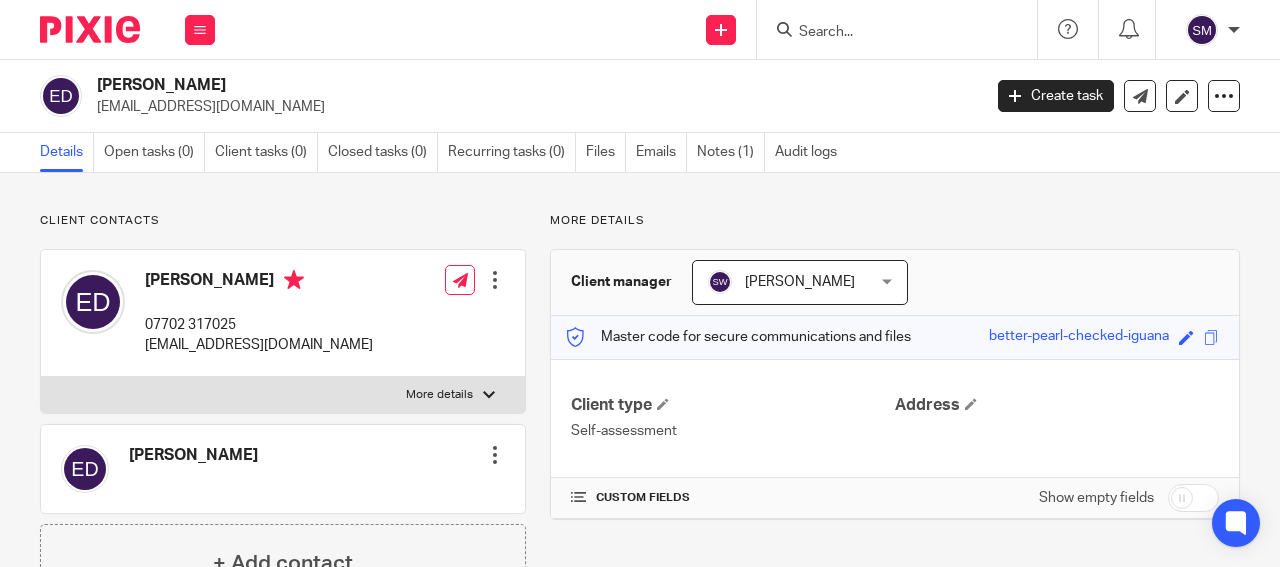 click on "More details" at bounding box center (439, 395) 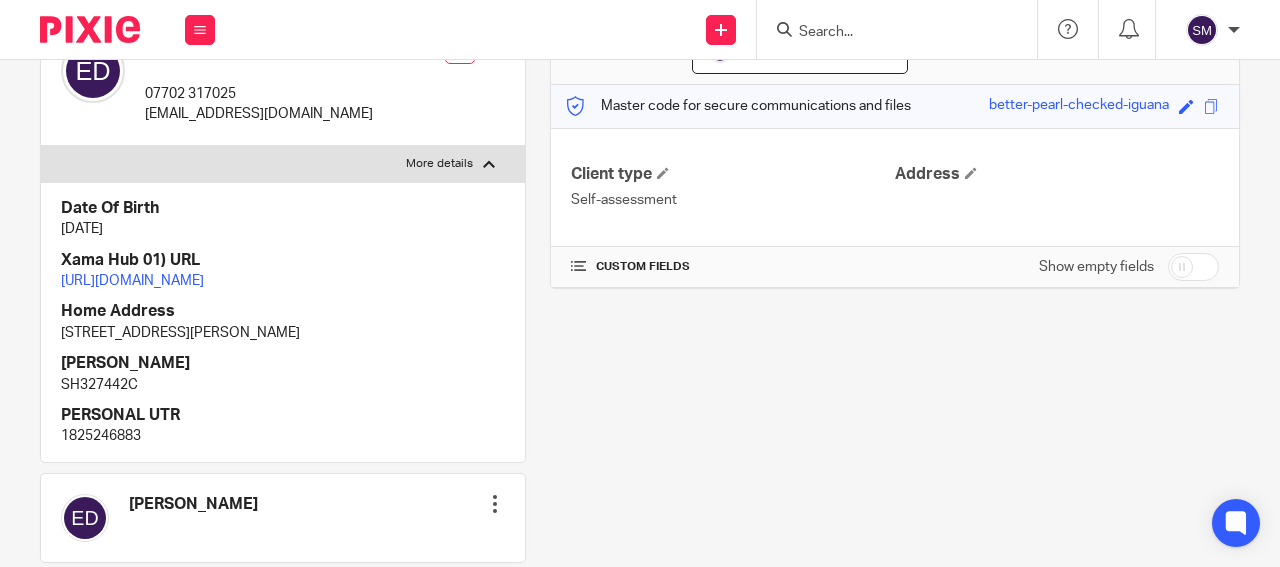 scroll, scrollTop: 96, scrollLeft: 0, axis: vertical 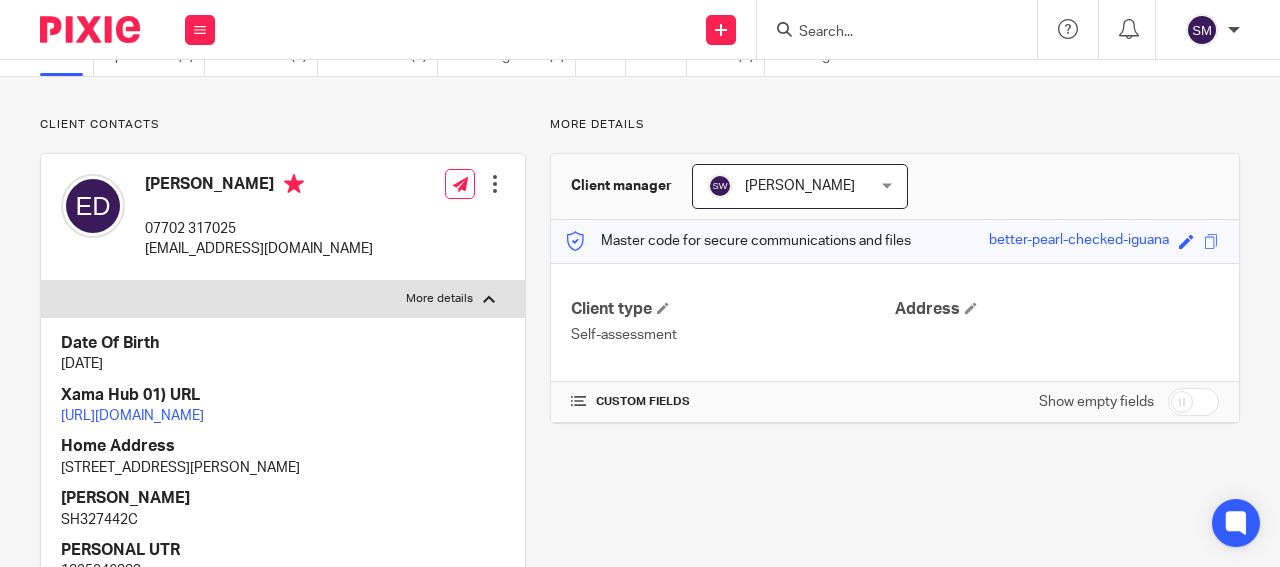 click at bounding box center (495, 184) 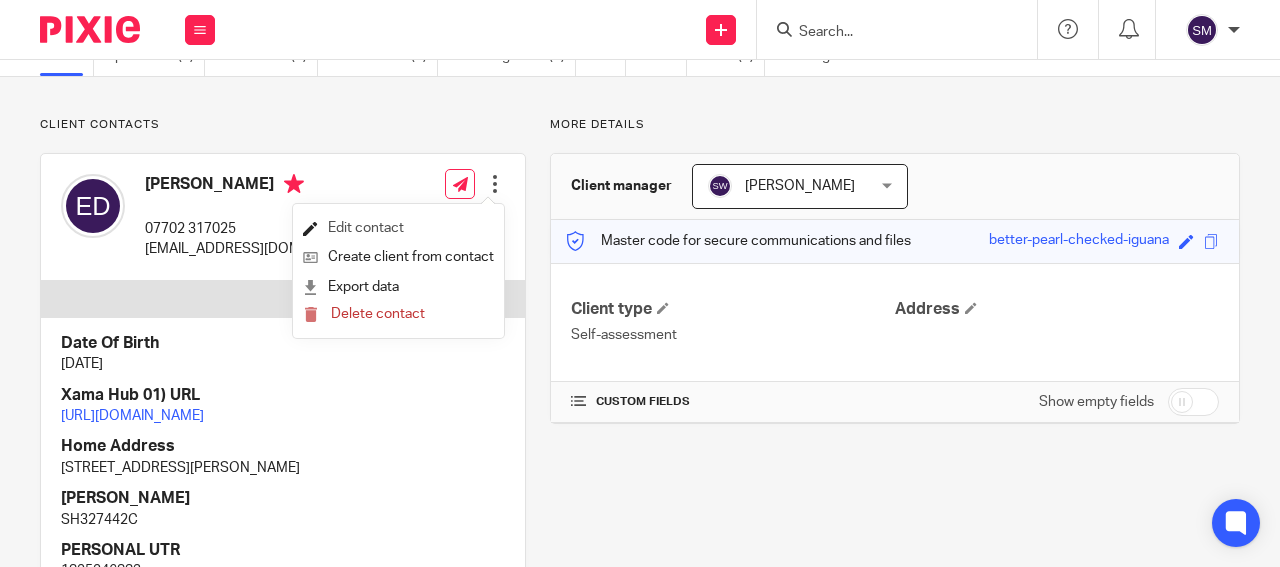 click on "Edit contact" at bounding box center (398, 228) 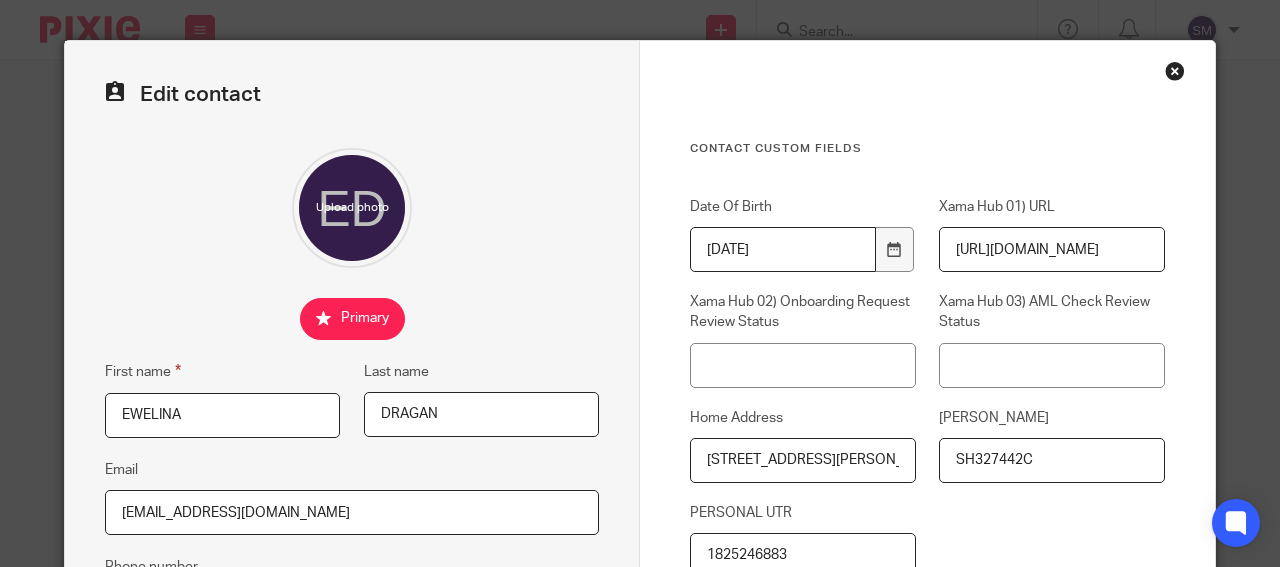 scroll, scrollTop: 0, scrollLeft: 0, axis: both 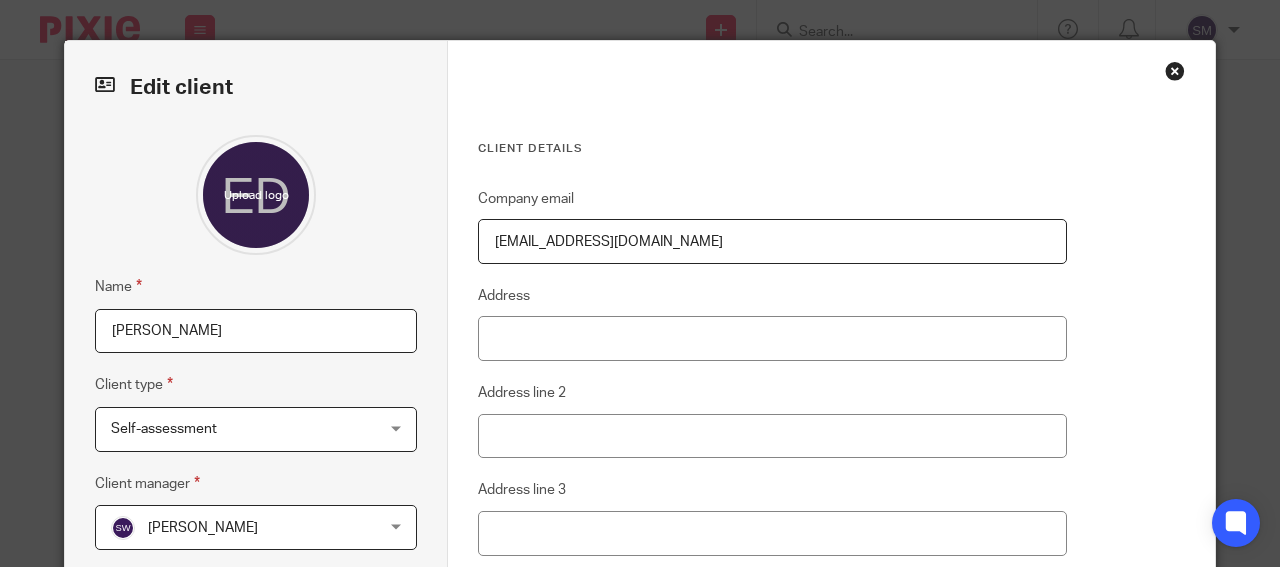 drag, startPoint x: 255, startPoint y: 342, endPoint x: 64, endPoint y: 336, distance: 191.09422 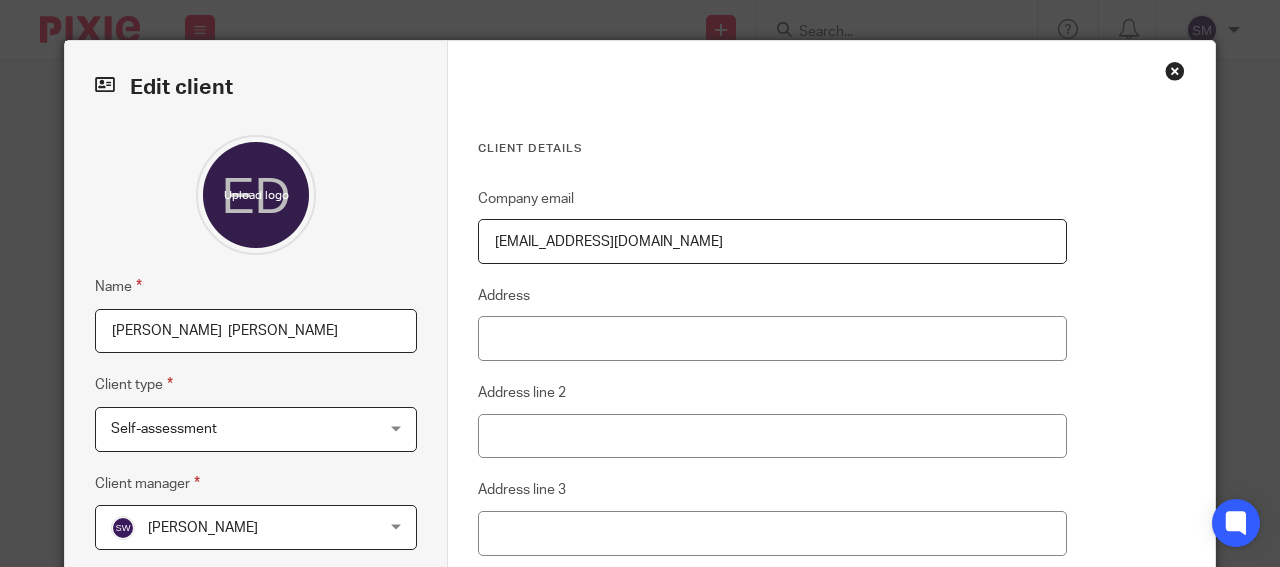 scroll, scrollTop: 370, scrollLeft: 0, axis: vertical 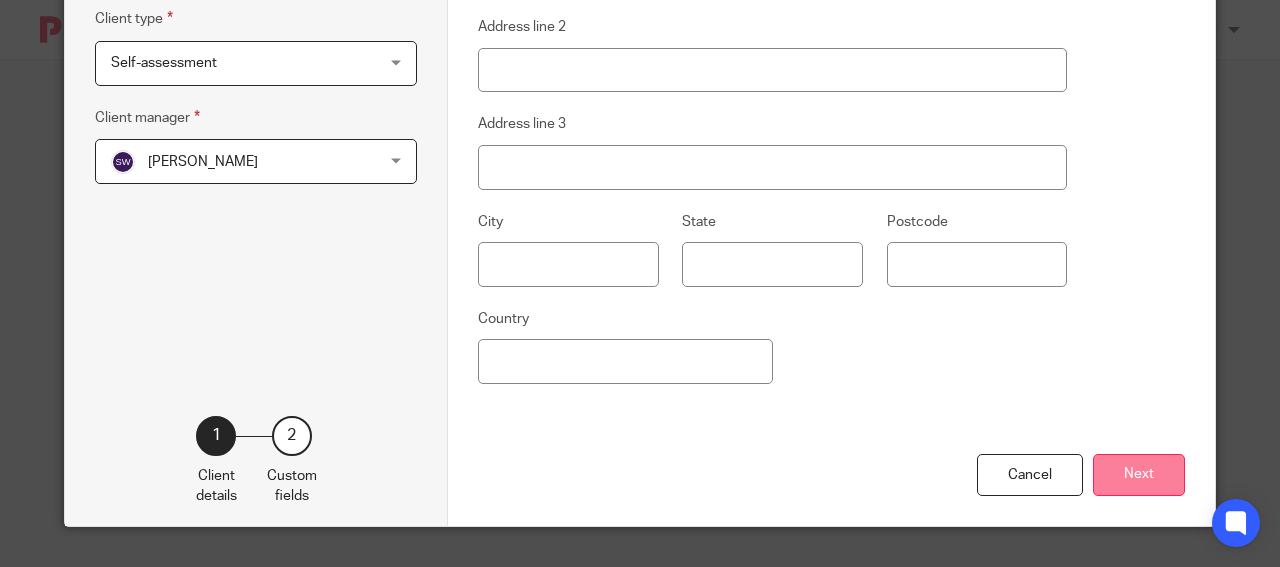 type on "[PERSON_NAME]  [PERSON_NAME]" 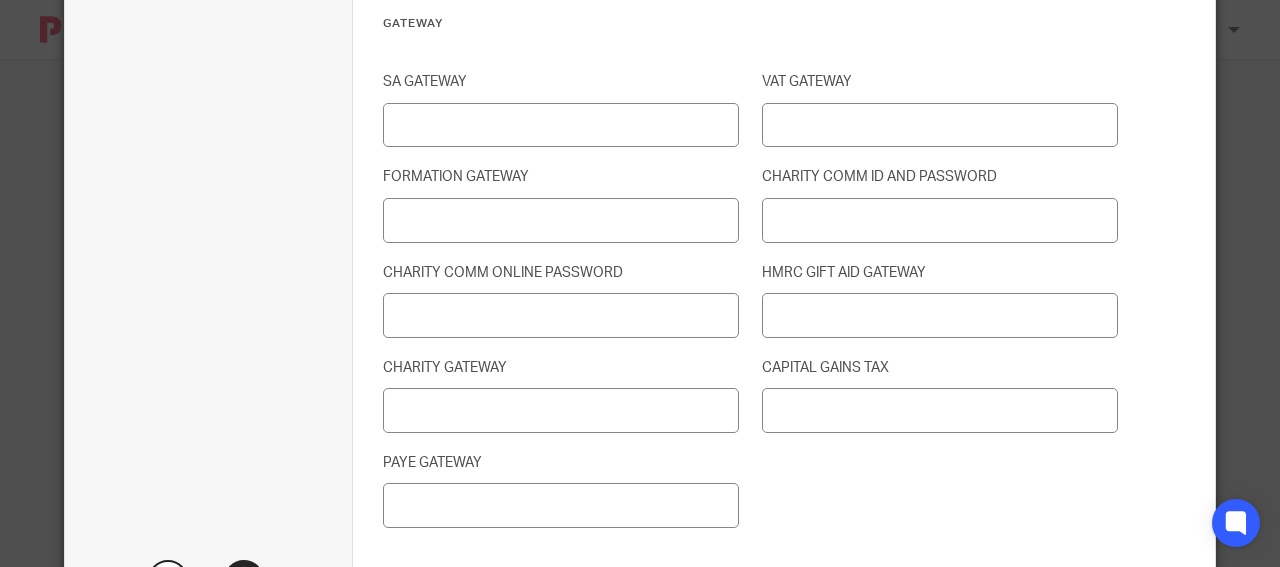 scroll, scrollTop: 2579, scrollLeft: 0, axis: vertical 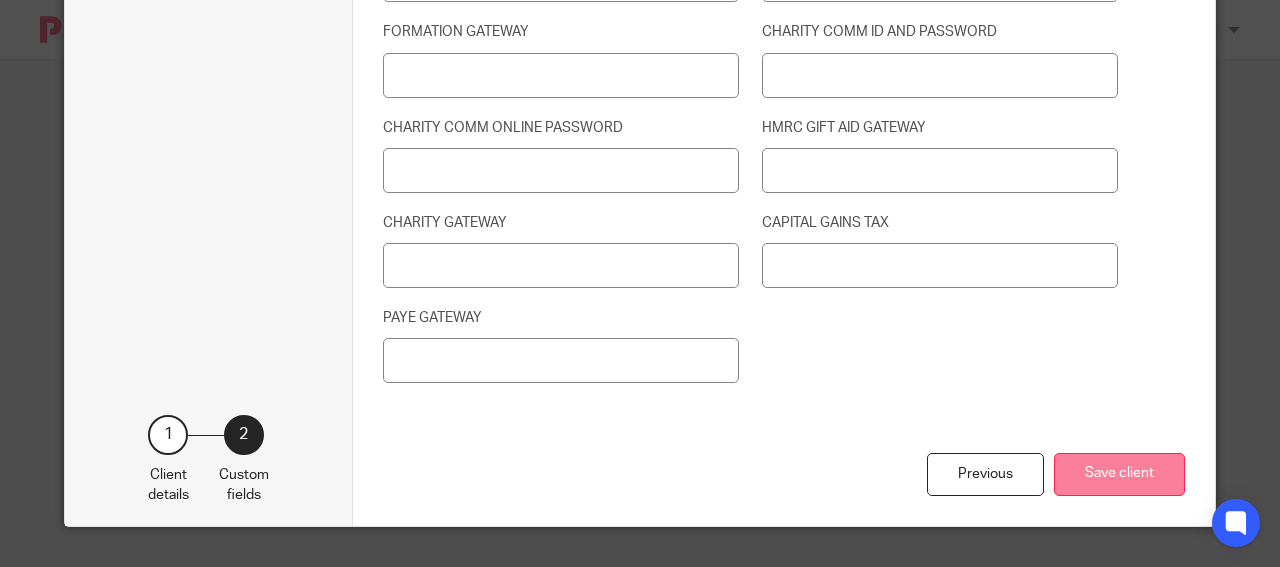 click on "Save client" at bounding box center [1119, 474] 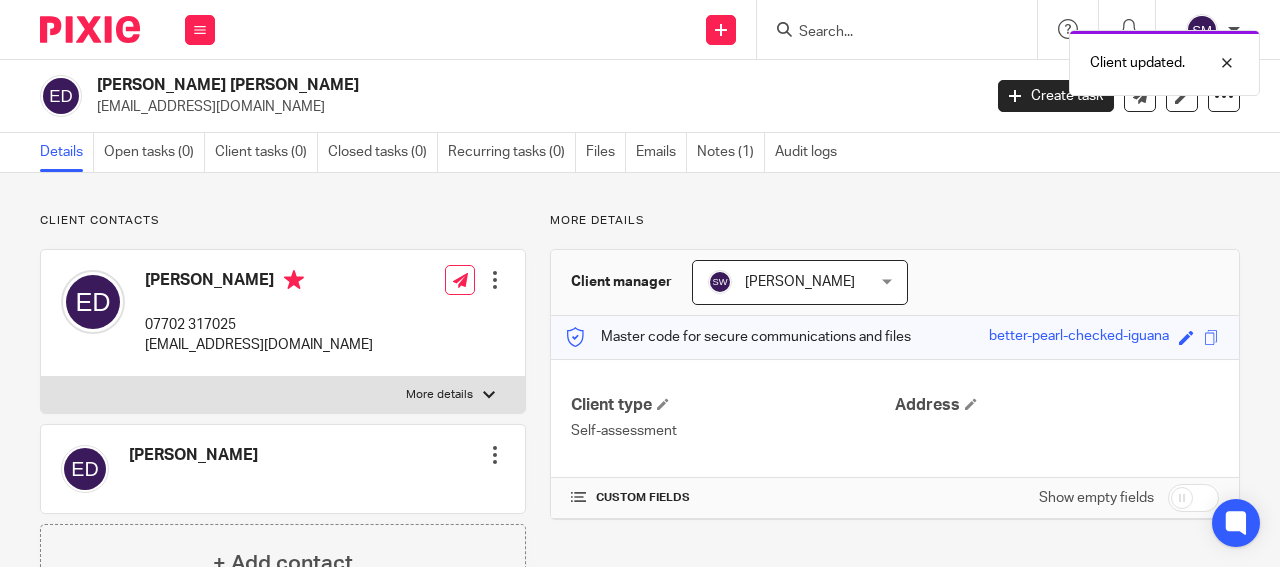scroll, scrollTop: 0, scrollLeft: 0, axis: both 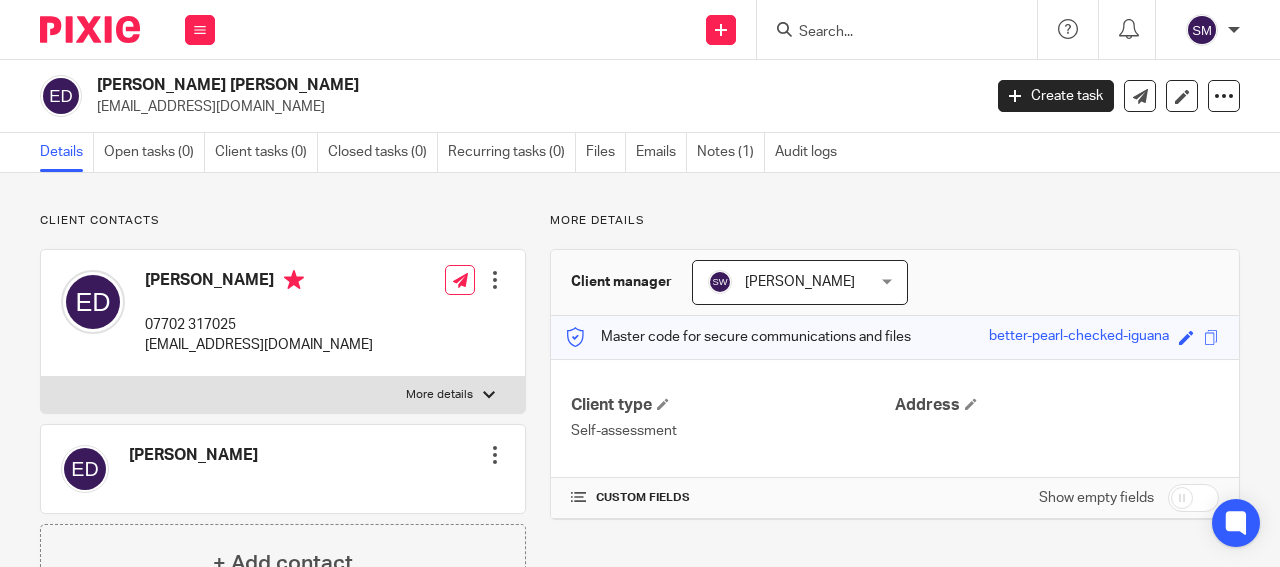 click on "More details" at bounding box center (439, 395) 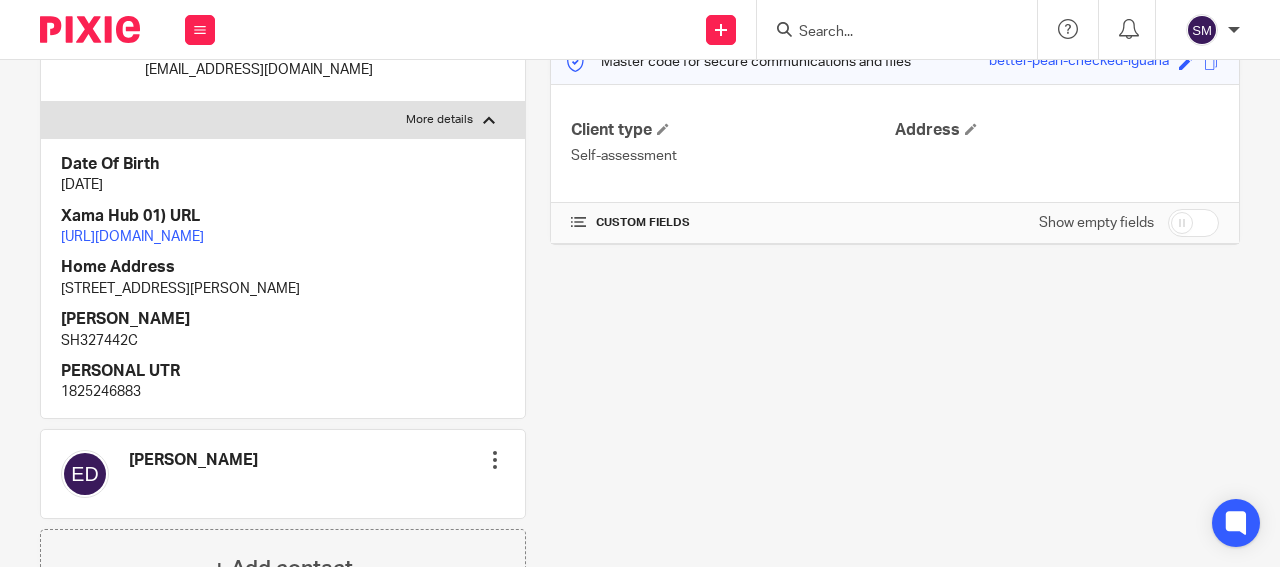 scroll, scrollTop: 288, scrollLeft: 0, axis: vertical 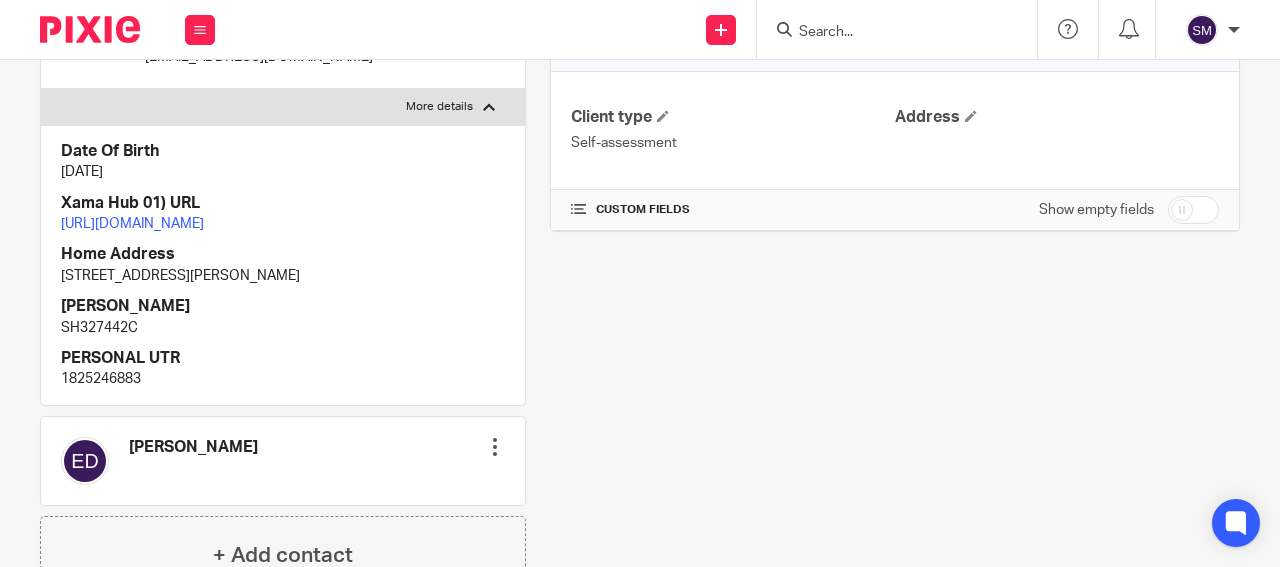 click on "SH327442C" at bounding box center [283, 328] 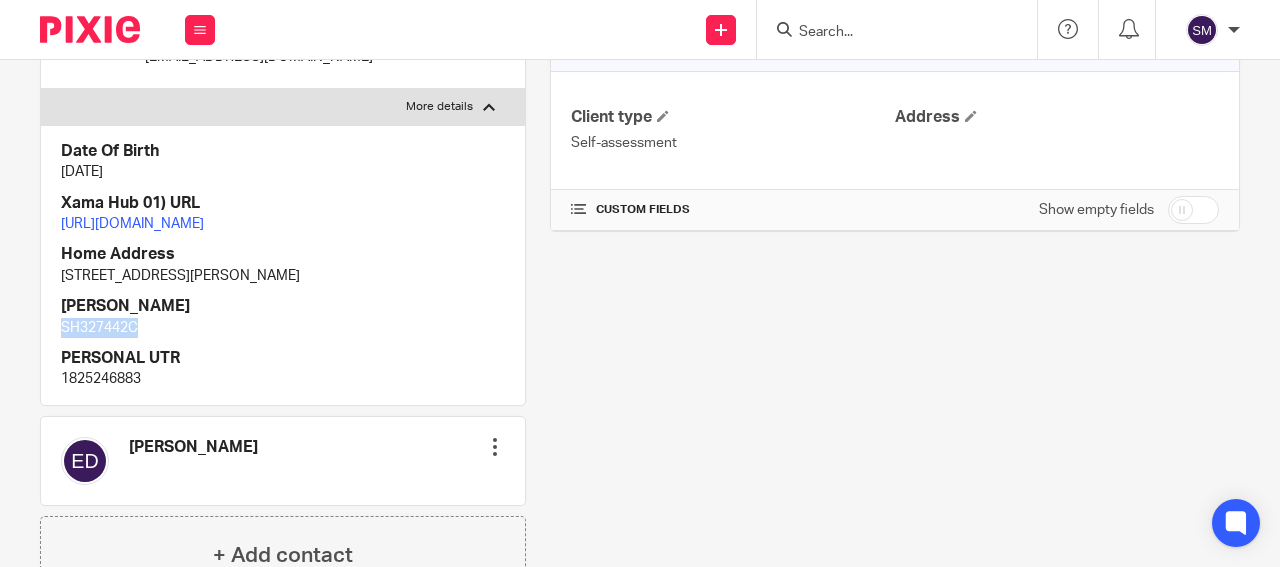 click on "SH327442C" at bounding box center (283, 328) 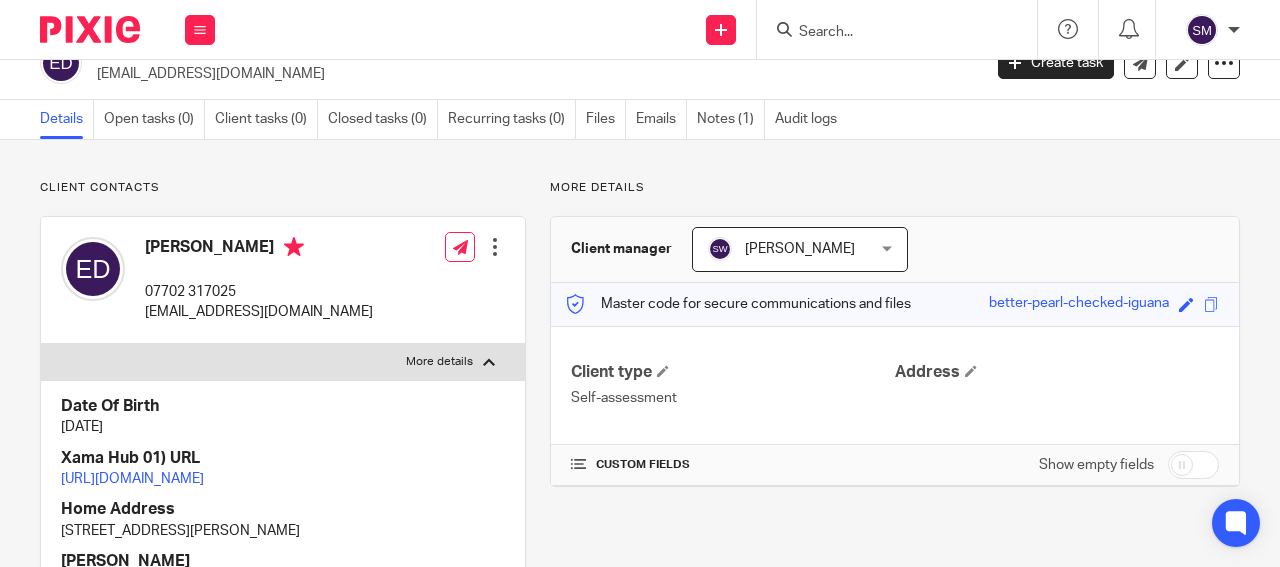 scroll, scrollTop: 0, scrollLeft: 0, axis: both 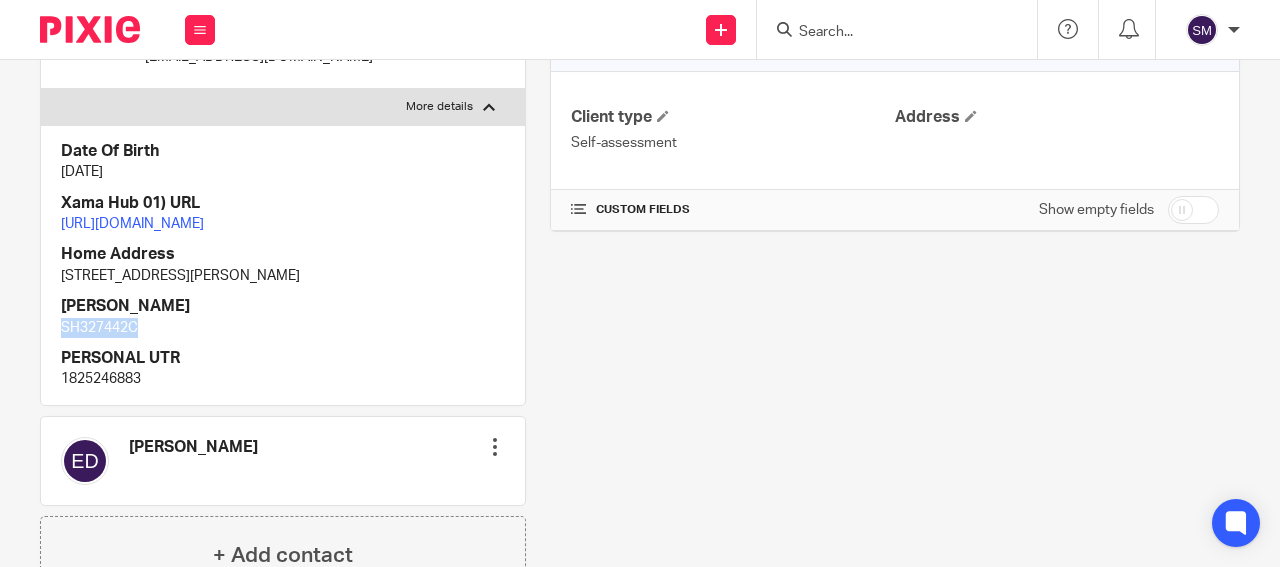 copy on "SH327442C" 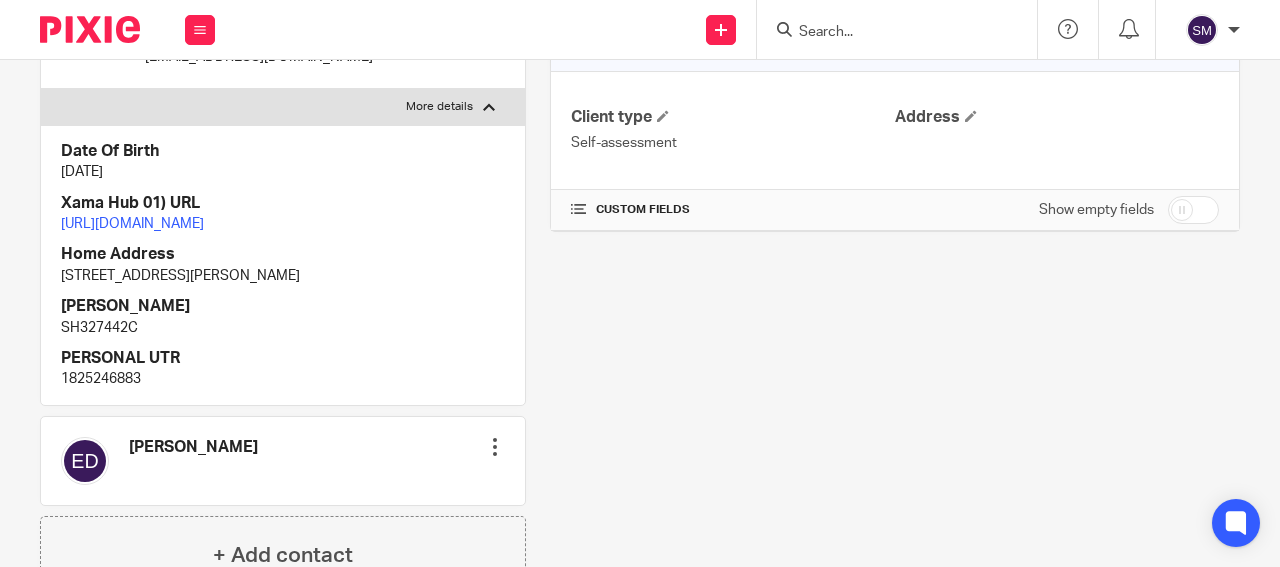 click on "1825246883" at bounding box center (283, 379) 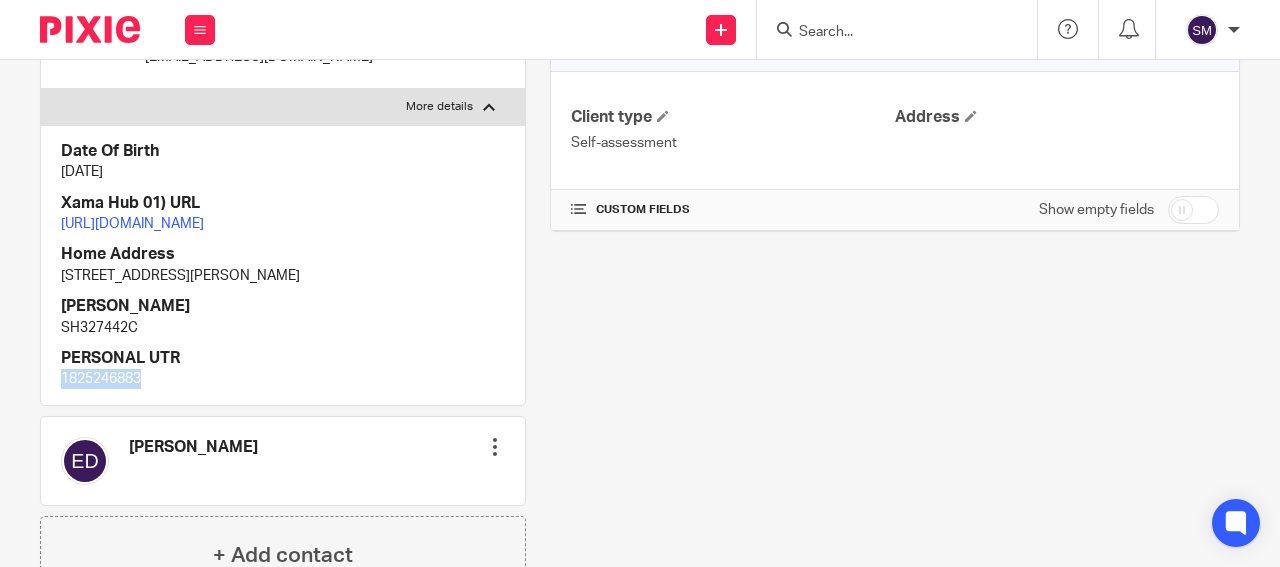 click on "1825246883" at bounding box center [283, 379] 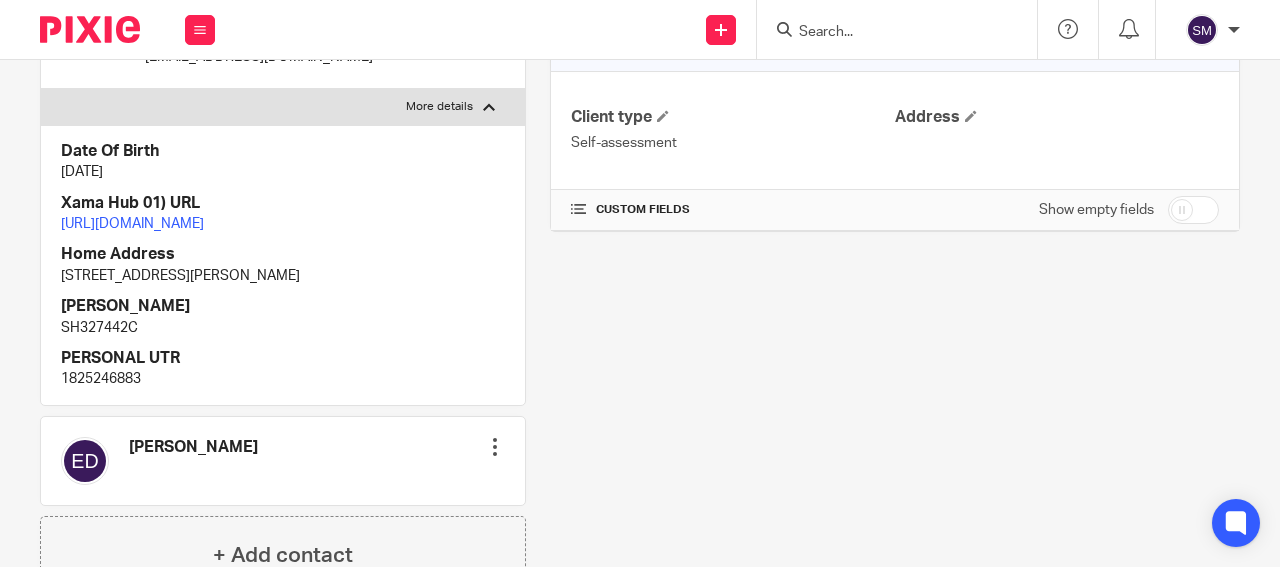 click on "SH327442C" at bounding box center [283, 328] 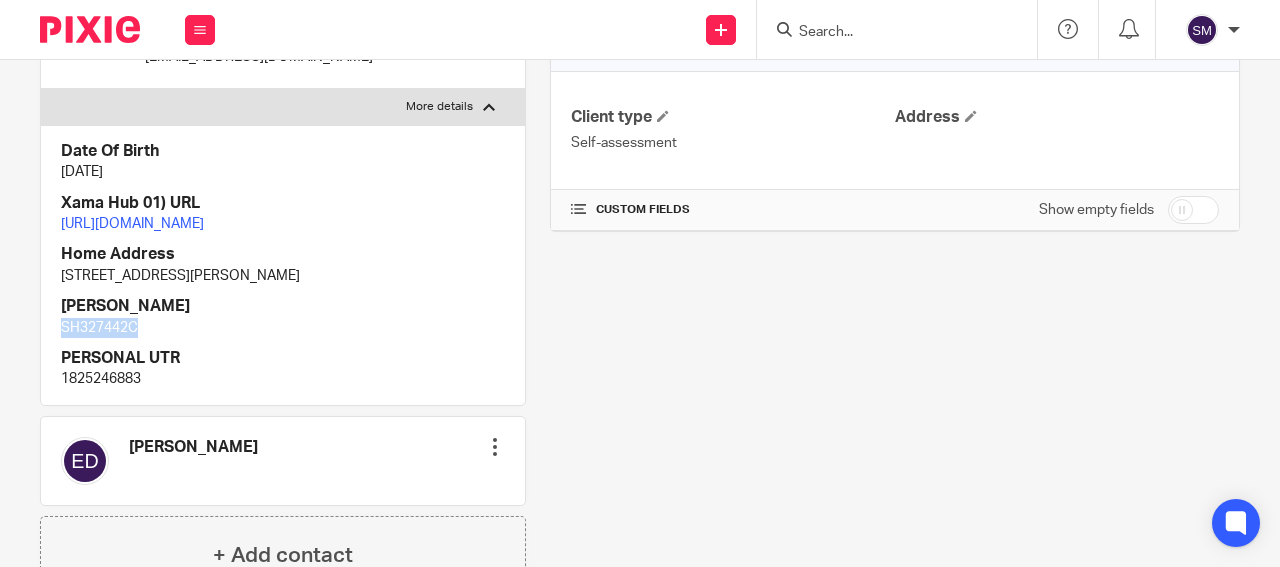 click on "SH327442C" at bounding box center (283, 328) 